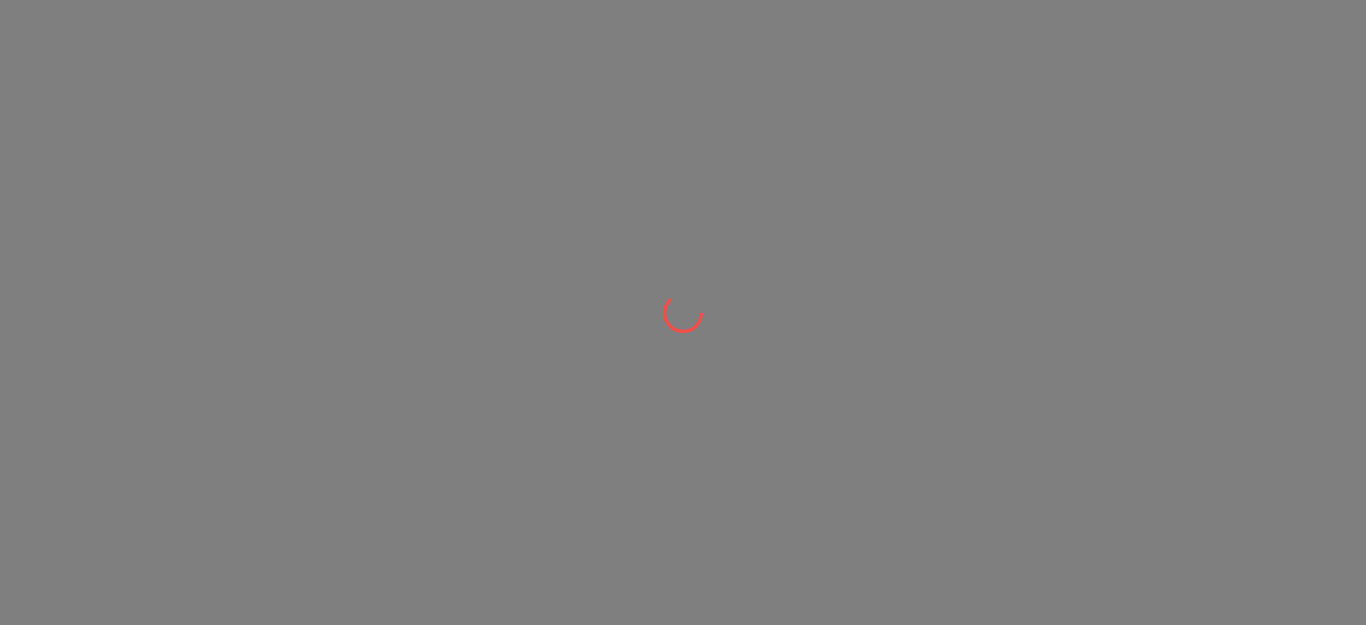scroll, scrollTop: 0, scrollLeft: 0, axis: both 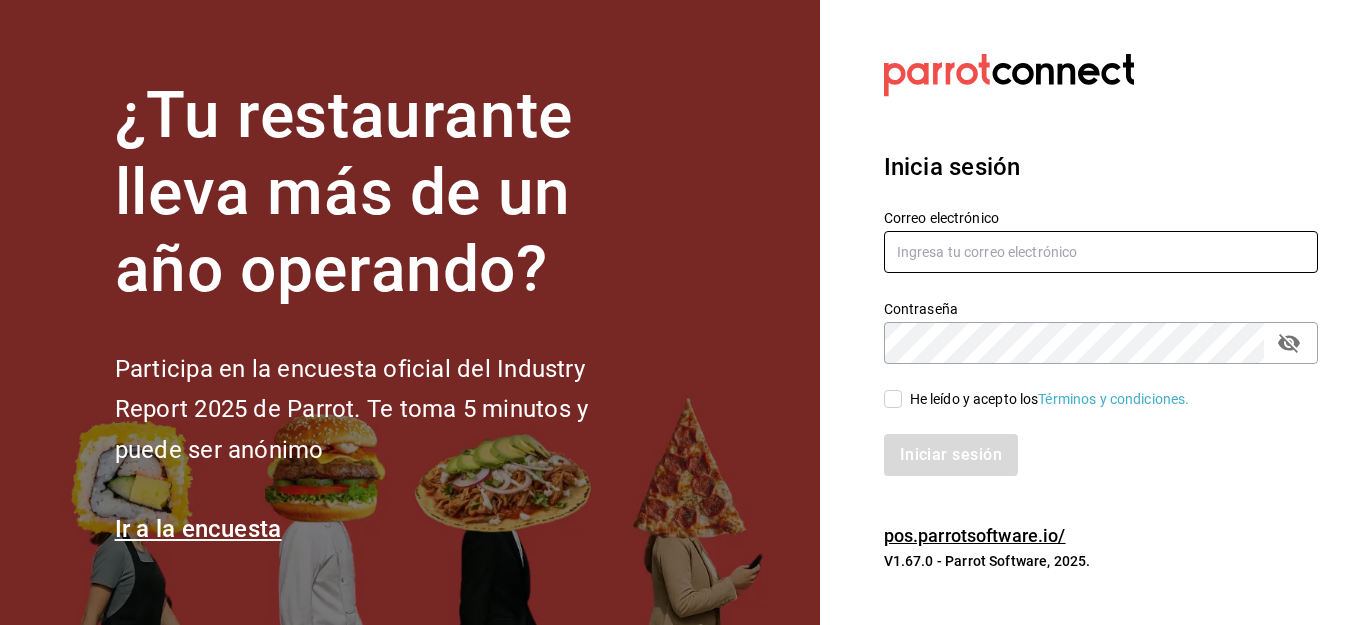 click at bounding box center [1101, 252] 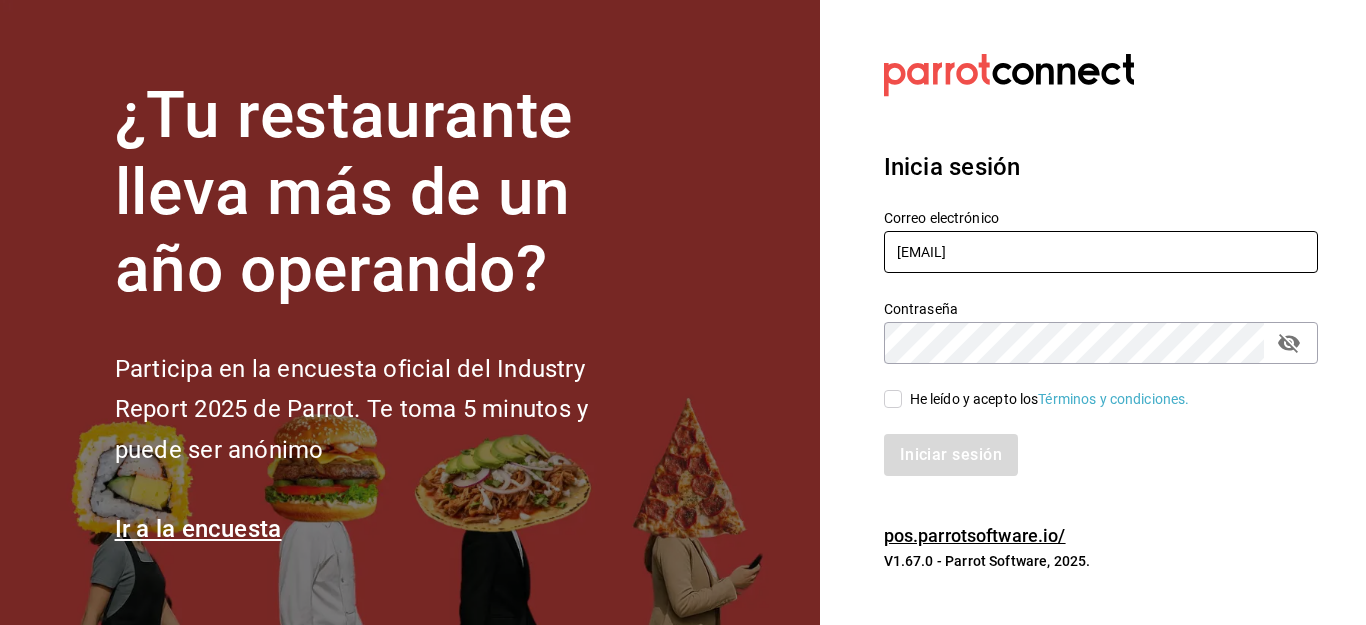 type on "[EMAIL]" 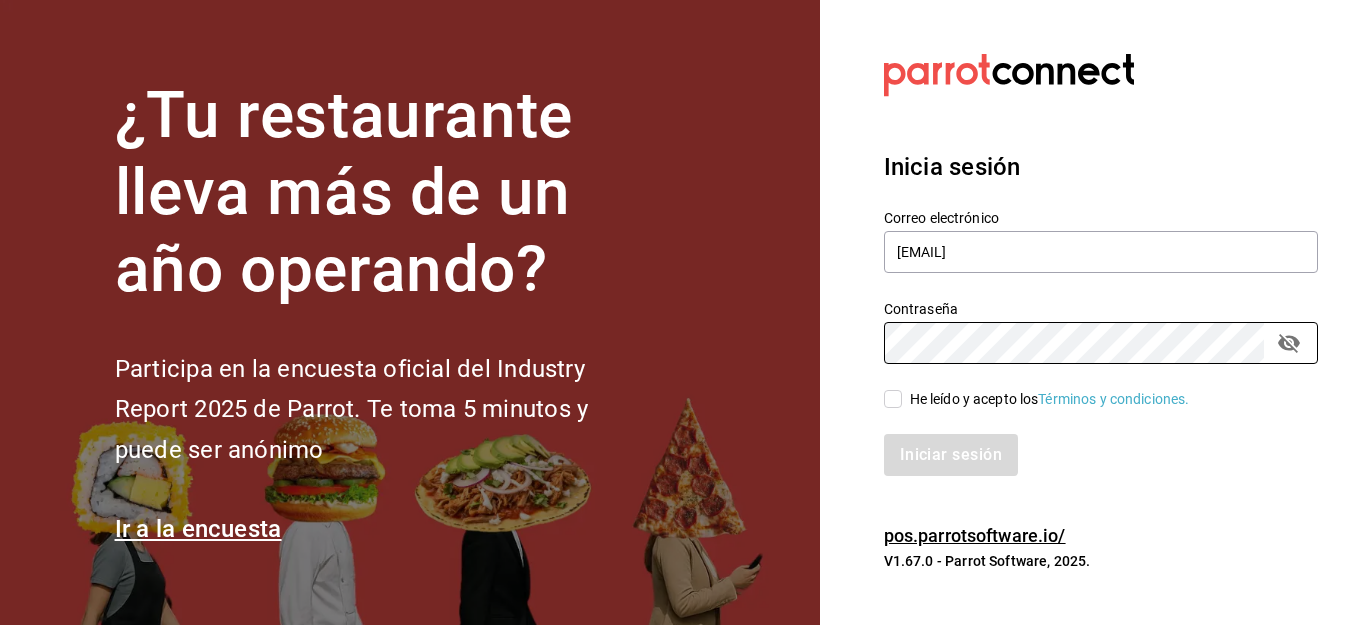 click on "He leído y acepto los  Términos y condiciones." at bounding box center (893, 399) 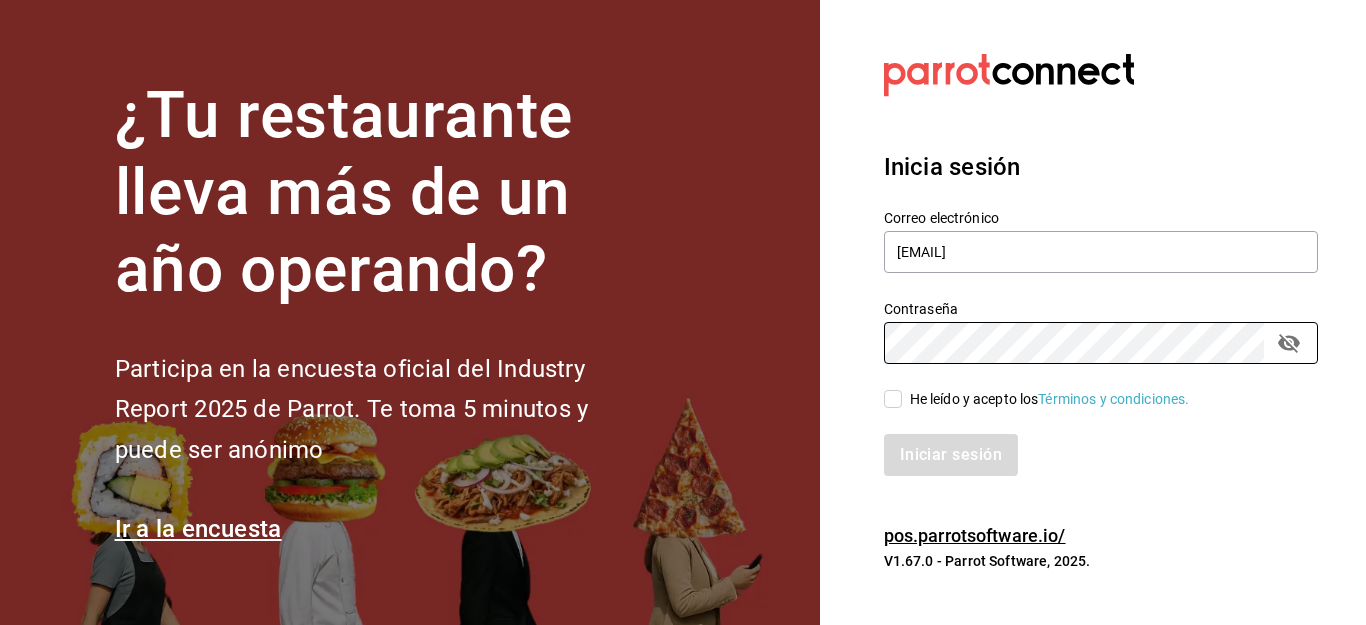 checkbox on "true" 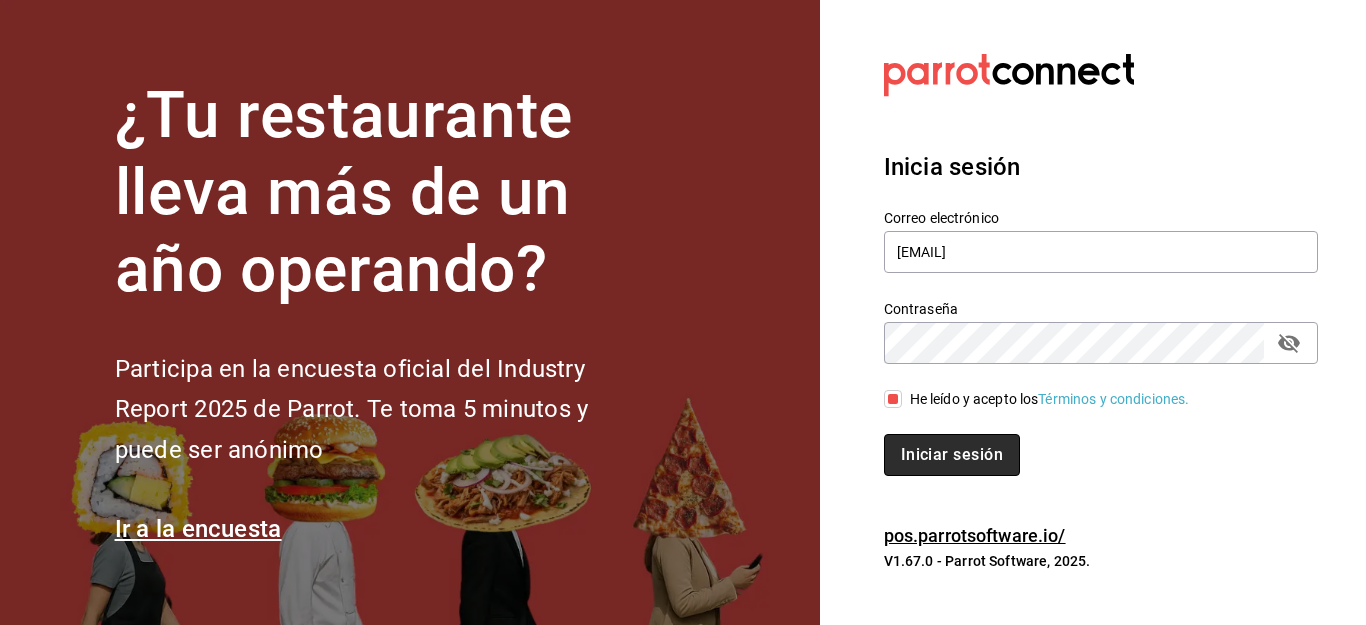 click on "Iniciar sesión" at bounding box center (952, 455) 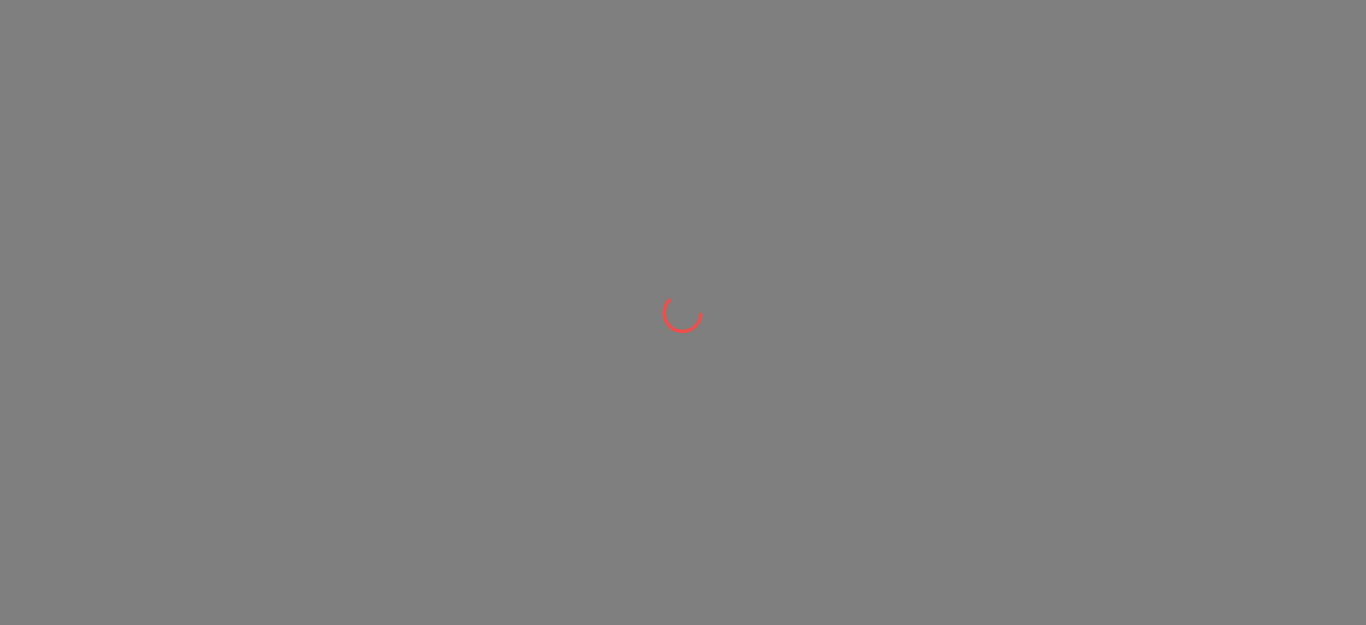 scroll, scrollTop: 0, scrollLeft: 0, axis: both 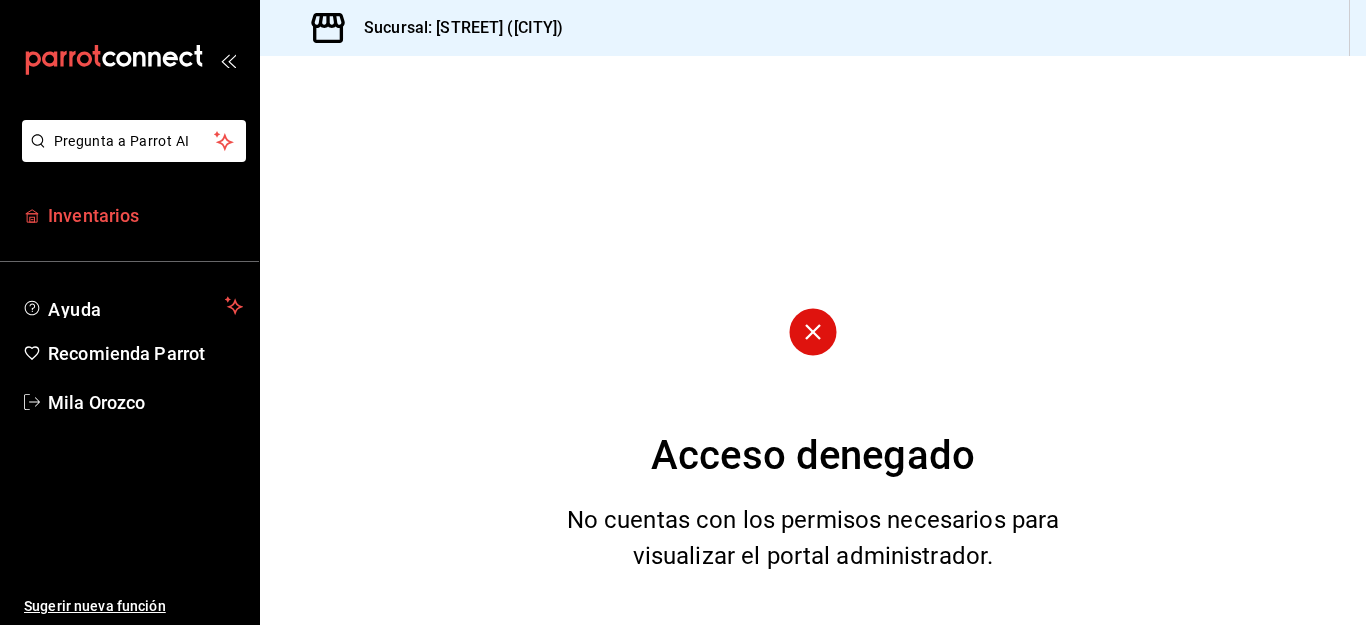 click on "Inventarios" at bounding box center (145, 215) 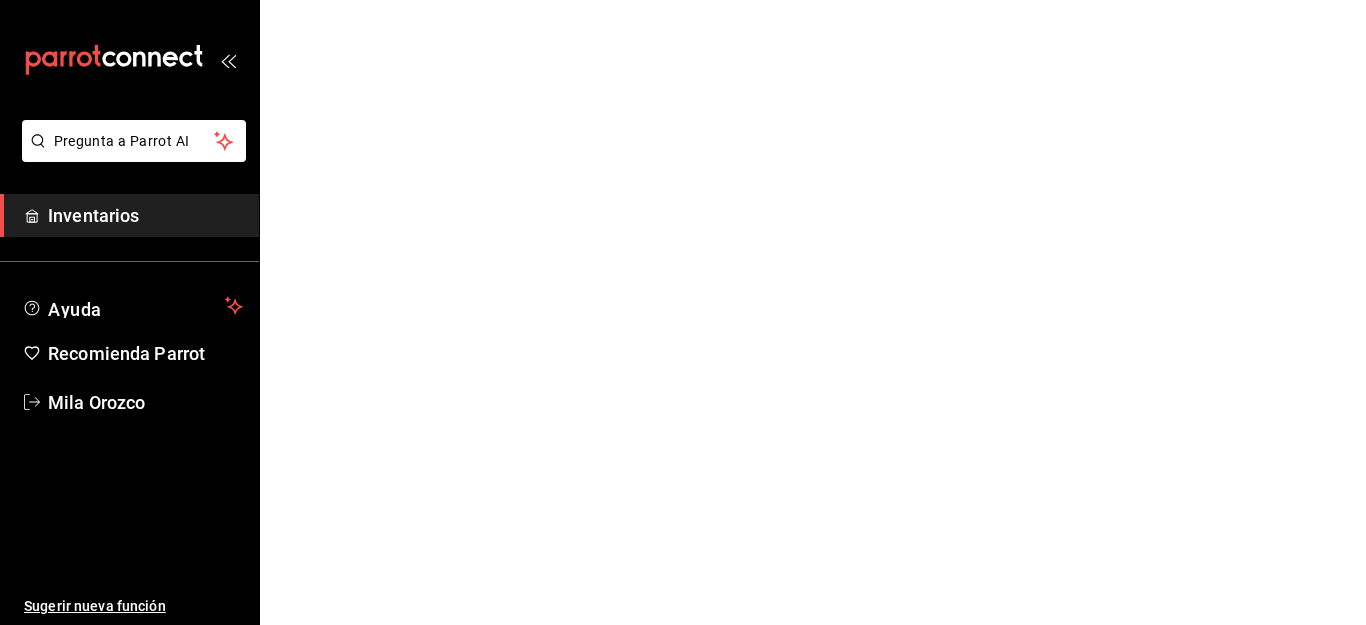 click on "Inventarios" at bounding box center (145, 215) 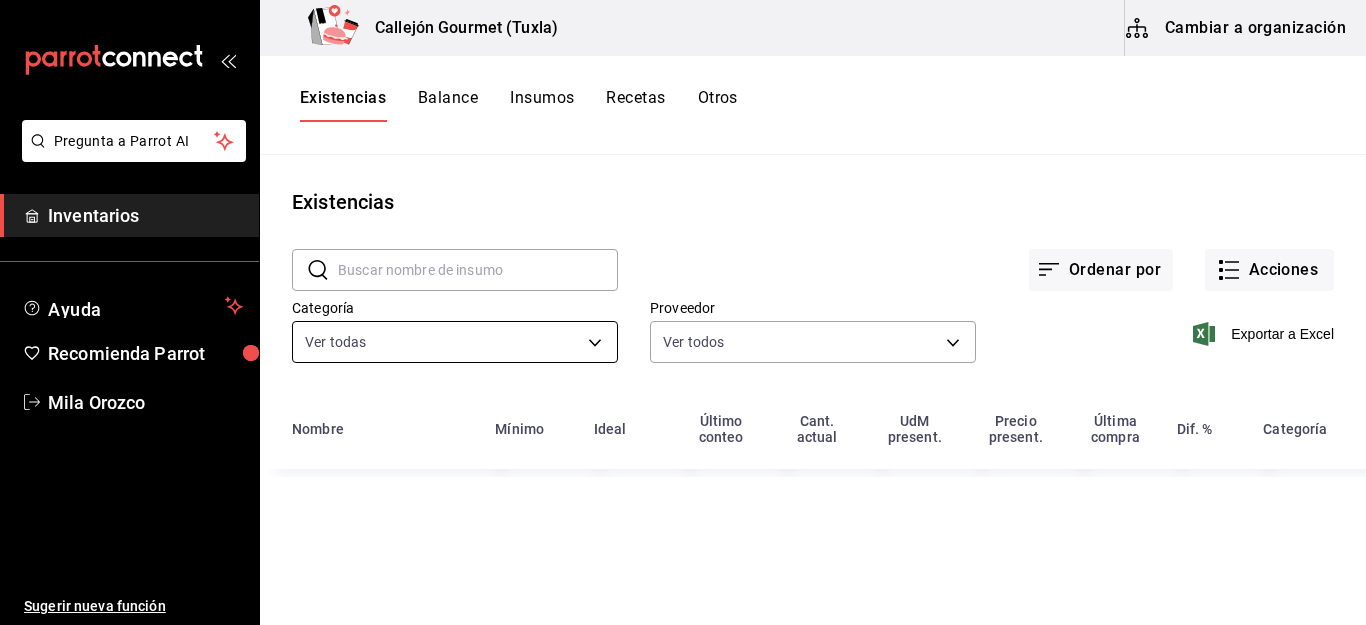 type on "01b487b4-fd07-4e6f-8b10-175f5e71c4b9,6f111127-fd93-48d9-936d-f485c9158c9f,4e268a97-81fc-4806-ac2f-c4086a1a4ced,06d5dd98-66f6-4437-b01c-856d415b6467,0262bcae-ebf1-4bea-842a-a14c846a0f4c,a393e7a2-ec95-4684-b181-72541eac629f,ad61a181-499f-4092-814e-026638fd8a9c,b99d60f2-296e-45b7-9bb4-915ad9a6b617,2d31a445-ef5e-4edd-9d70-95940da693db,52202819-c5a0-4deb-90bc-b1e5ff4c3b1b,ad79ddcd-e421-44e3-af6b-a898abdab5f1,c5f73cdc-eb1e-4505-804a-74be94d02e13,9ee28811-6143-4e70-8180-9134f4a3dbf7,bccd73a7-93c5-4d22-a0fc-a34c0ab4c213,df39f9a2-65d4-423f-a358-d81509c23497,eb6db2b0-05cd-47c7-8415-e8e30ba00f9a,91381853-9501-463d-b3c7-52f5c4a1ed67,29ddbd91-9a1e-475c-af55-fe1fd66463ea" 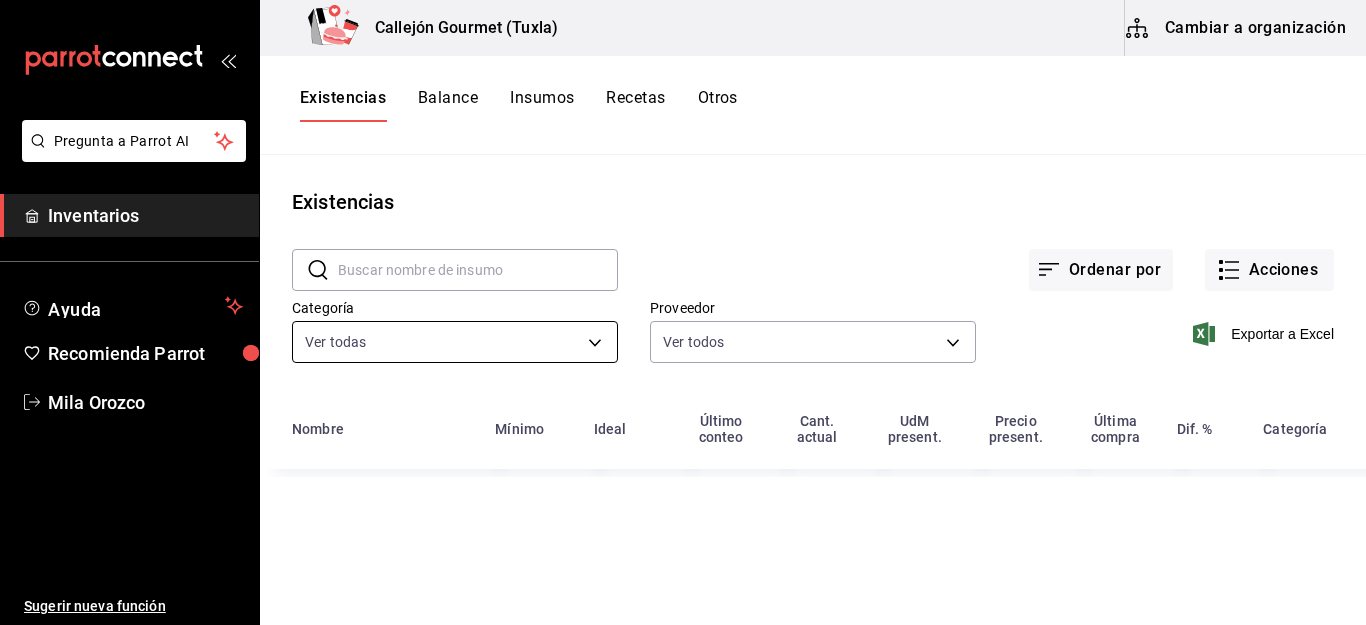 type on "d07e61b9-724f-4f83-8377-ee3ec137bf0e,f22b31a0-3d84-4ac3-8c2c-dc33927ceec7,9be79bfb-cfb8-40e1-9034-6f157fd39d74,11766d4b-751f-42a9-b458-e0c787aa47e9,408448b9-fe63-4e6e-9146-0be7033d645a,8d2aad35-9852-473b-9bc9-97d747b02320,6526cd00-66de-4052-bd5e-24c1a003c3d2,3979618a-8950-438c-9fe0-c691072f5f39,debdffb2-338c-4e6e-9568-ca35510d6301,47251a02-28e9-4cd9-8ad1-aa377b2d917b,ae27b117-7ccf-4158-94a3-49dd70d917a8,3c55a82e-b41a-4f73-b8ee-a7a4c1986f56,7063f492-5444-4c3e-b72d-b5c68131bdcb,350862eb-371b-4282-981b-7cdcef8936f0,93768c9e-bfac-4147-b745-d32d2cc6f4ad,fd8af45b-13b0-46d5-82e6-f808aa1b66bb,b931116b-dd74-4983-a08f-f2d104411684,bb9d8bb6-2744-445e-b96d-320bb2bc8aea,059fdeeb-9bda-4a08-ad41-ce9b1b8cd30a,33286246-531d-4495-8c66-de469a8d7c45" 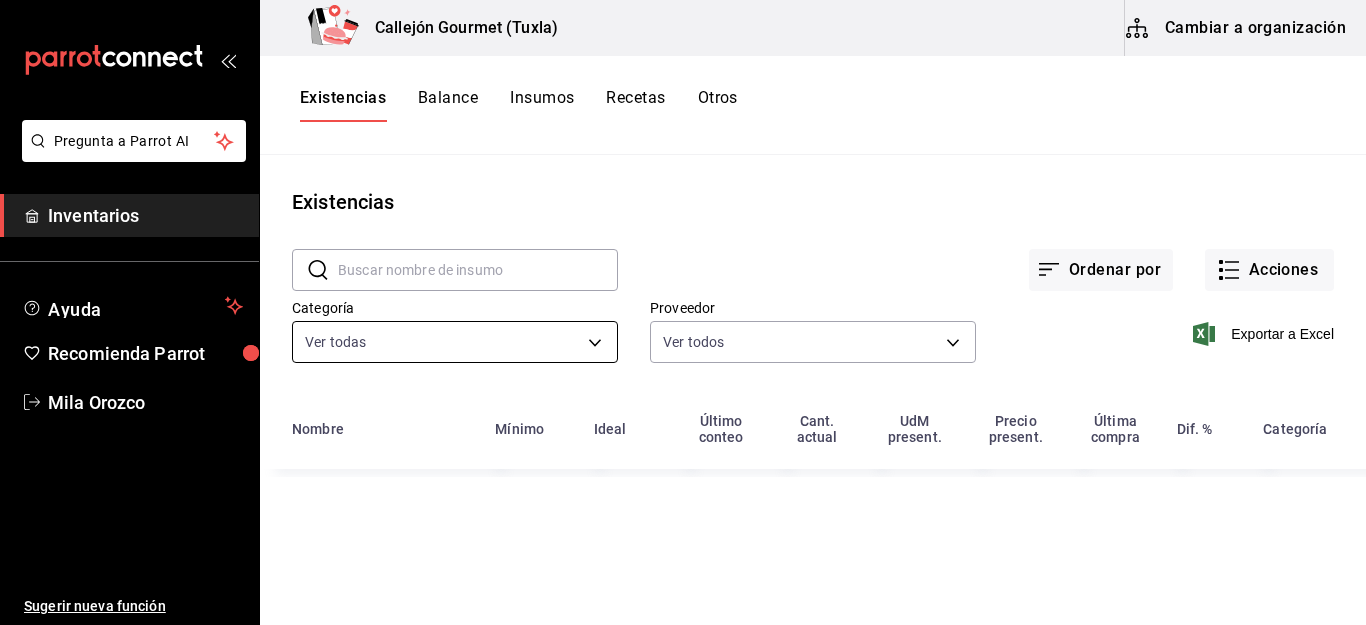 click on "Pregunta a Parrot AI Inventarios   Ayuda Recomienda Parrot   [FIRST] [LAST]   Sugerir nueva función   [STREET] ([CITY]) Cambiar a organización Existencias Balance Insumos Recetas Otros Existencias ​ ​ Ordenar por Acciones Categoría Ver todas 01b487b4-fd07-4e6f-8b10-175f5e71c4b9,6f111127-fd93-48d9-936d-f485c9158c9f,4e268a97-81fc-4806-ac2f-c4086a1a4ced,06d5dd98-66f6-4437-b01c-856d415b6467,0262bcae-ebf1-4bea-842a-a14c846a0f4c,a393e7a2-ec95-4684-b181-72541eac629f,ad61a181-499f-4092-814e-026638fd8a9c,b99d60f2-296e-45b7-9bb4-915ad9a6b617,2d31a445-ef5e-4edd-9d70-95940da693db,52202819-c5a0-4deb-90bc-b1e5ff4c3b1b,ad79ddcd-e421-44e3-af6b-a898abdab5f1,c5f73cdc-eb1e-4505-804a-74be94d02e13,9ee28811-6143-4e70-8180-9134f4a3dbf7,bccd73a7-93c5-4d22-a0fc-a34c0ab4c213,df39f9a2-65d4-423f-a358-d81509c23497,eb6db2b0-05cd-47c7-8415-e8e30ba00f9a,91381853-9501-463d-b3c7-52f5c4a1ed67,29ddbd91-9a1e-475c-af55-fe1fd66463ea Proveedor Ver todos Exportar a Excel Nombre Mínimo Ideal Último conteo Cant. actual UdM present." at bounding box center (683, 305) 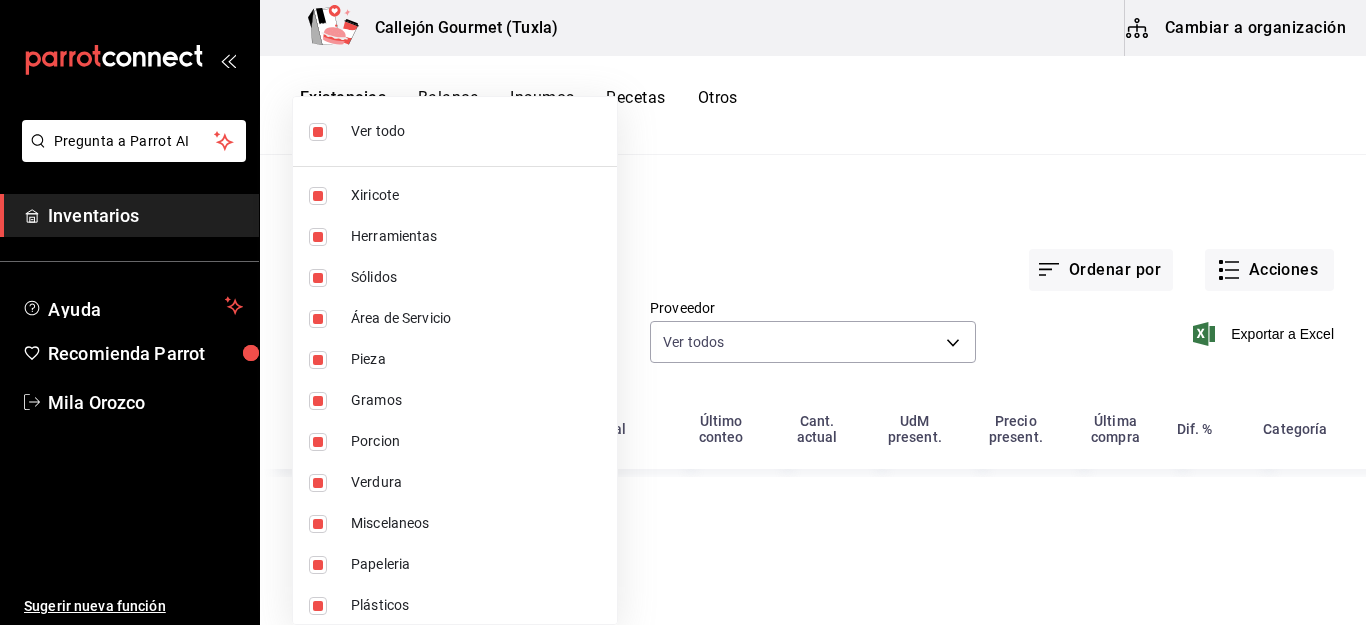 click at bounding box center [318, 132] 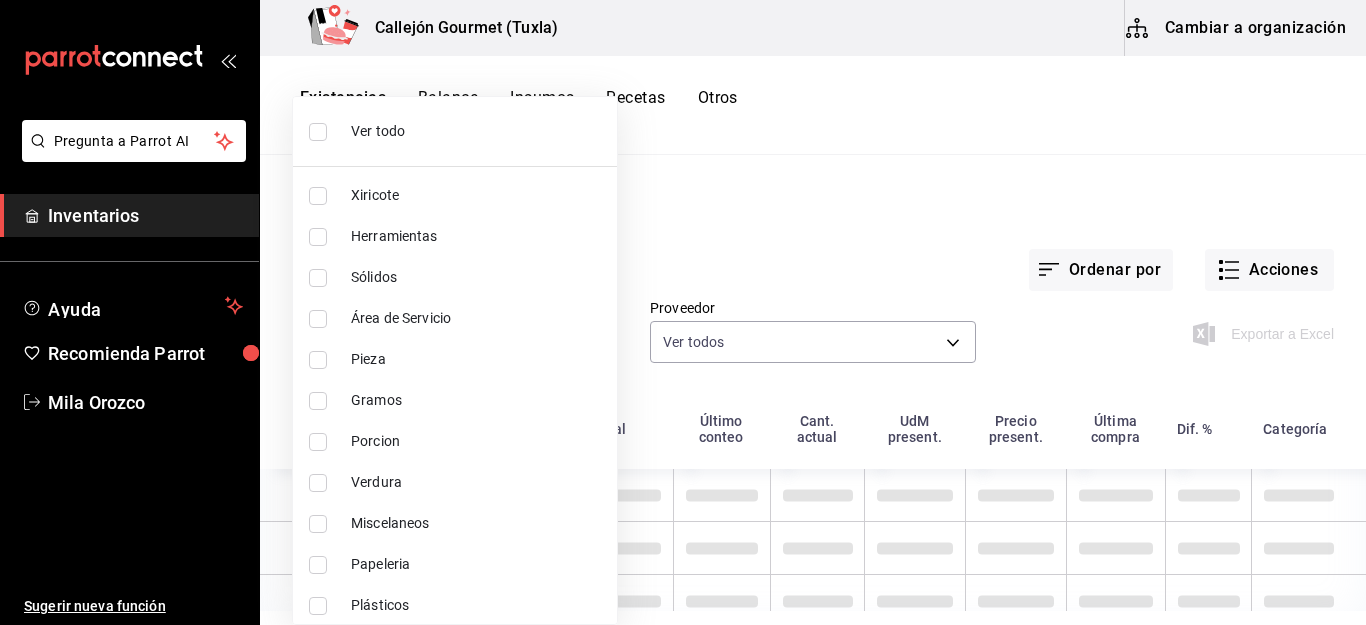 click at bounding box center [318, 360] 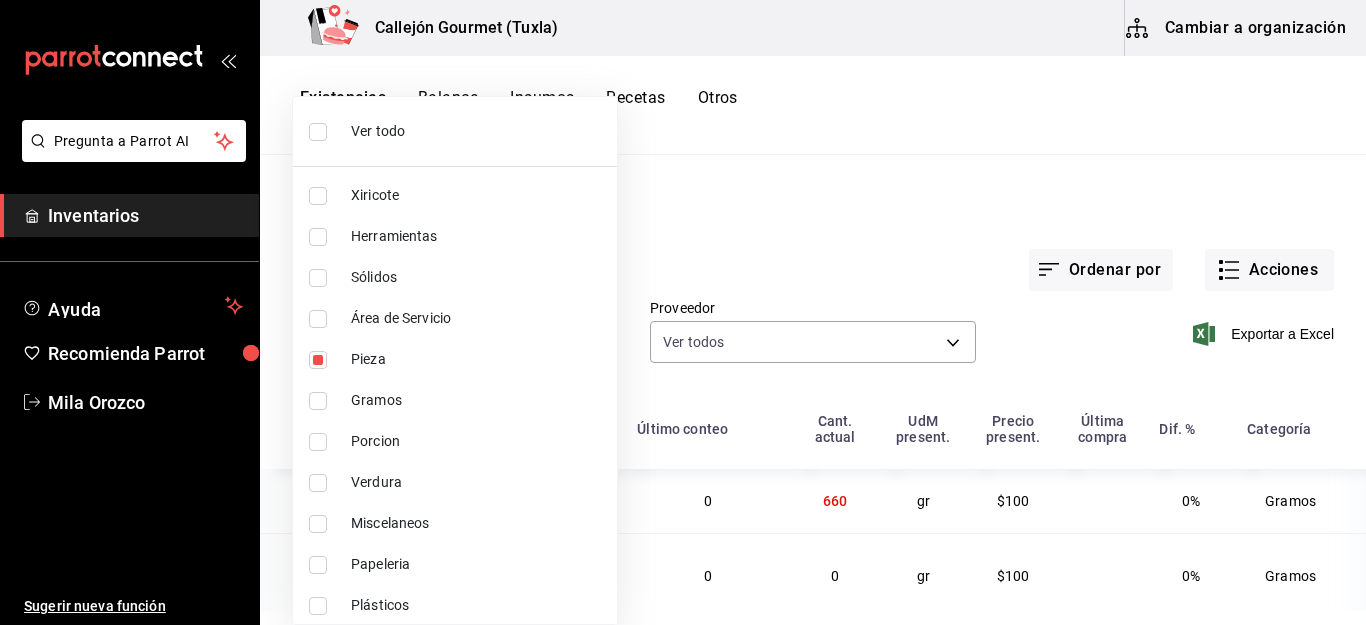 type on "0262bcae-ebf1-4bea-842a-a14c846a0f4c" 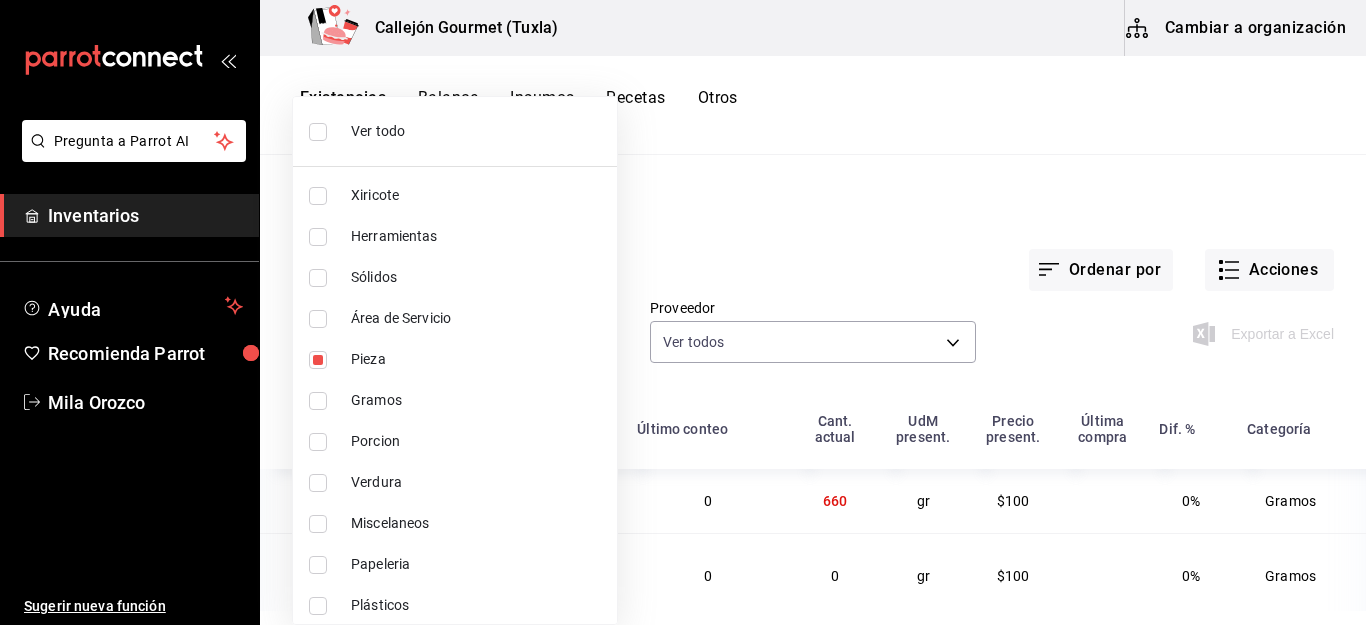 click at bounding box center (683, 312) 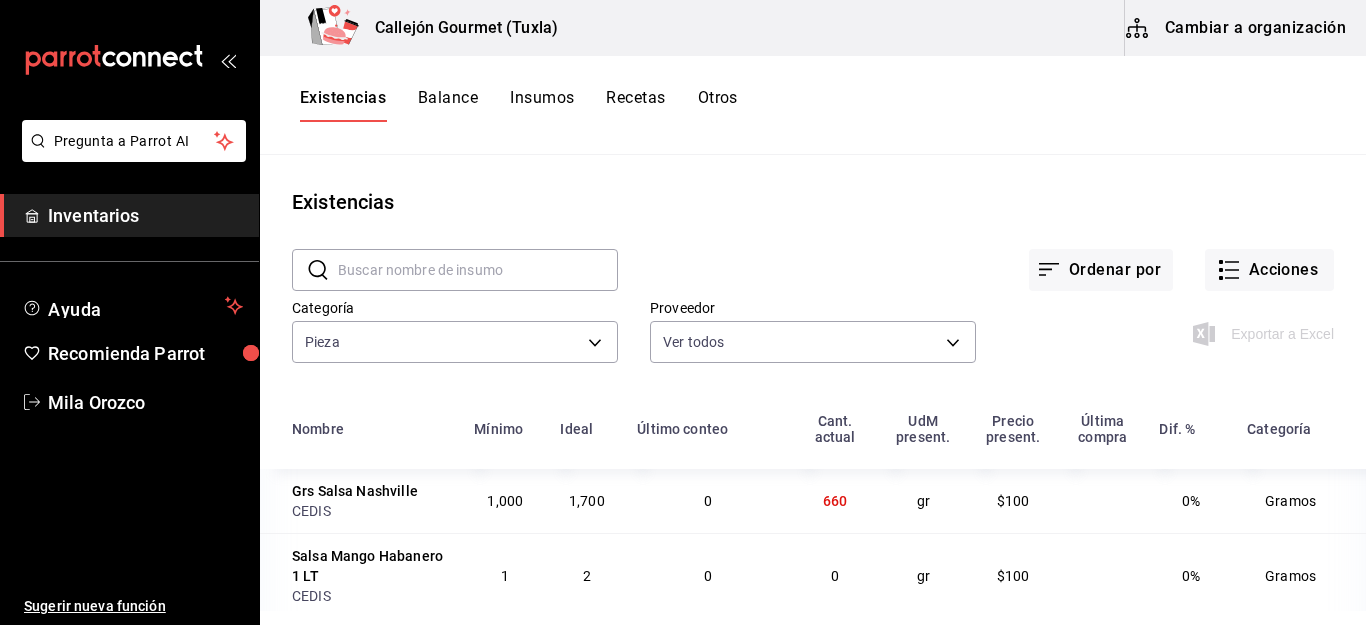click at bounding box center (683, 312) 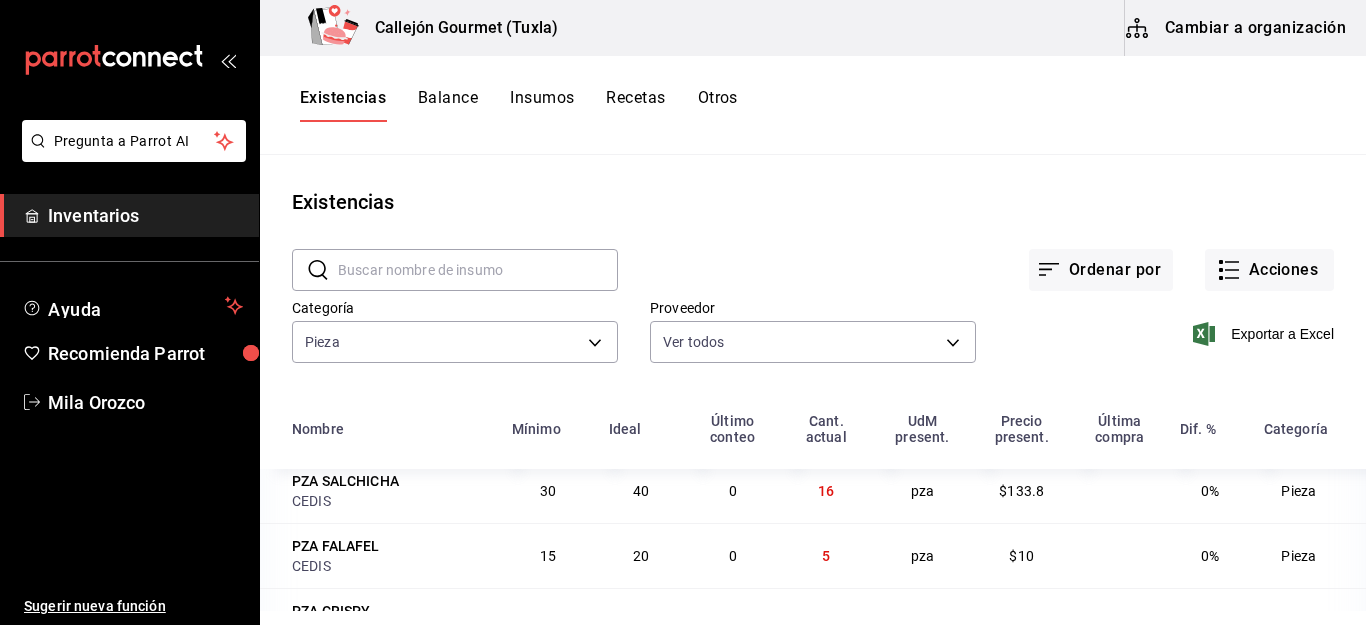 scroll, scrollTop: 467, scrollLeft: 0, axis: vertical 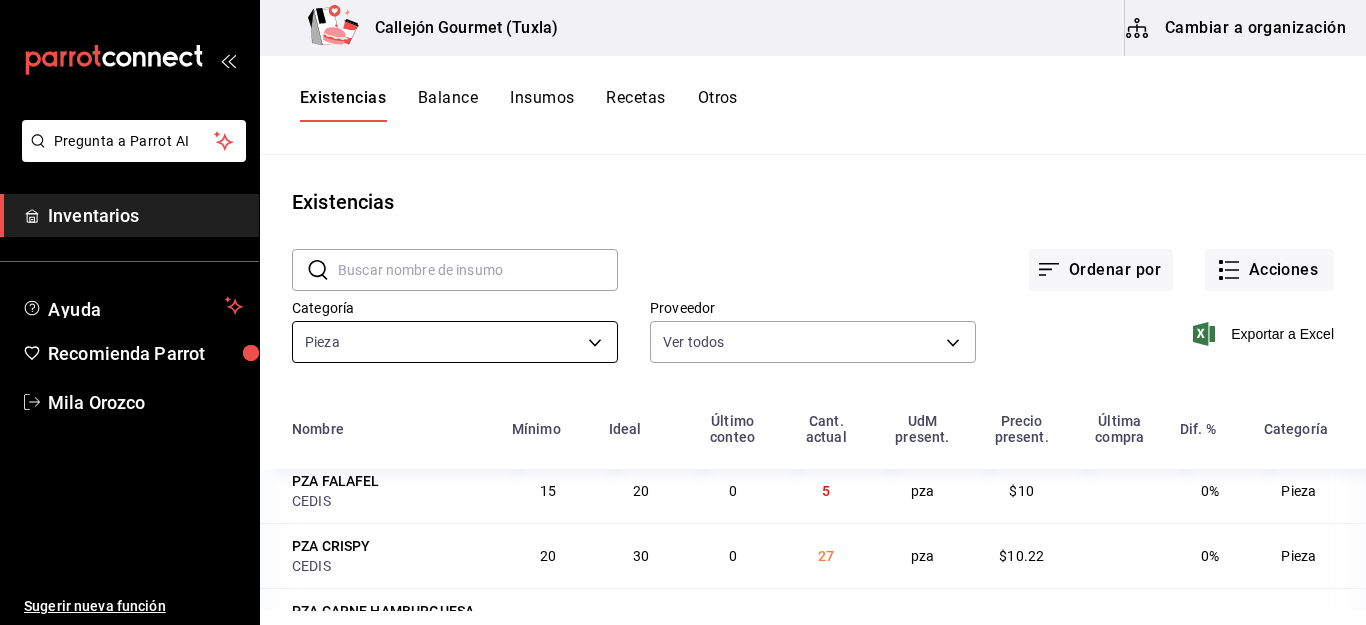 click on "Pregunta a Parrot AI Inventarios   Ayuda Recomienda Parrot   [FIRST] [LAST]   Sugerir nueva función   [STREET] ([CITY]) Cambiar a organización Existencias Balance Insumos Recetas Otros Existencias ​ ​ Ordenar por Acciones Categoría Pieza 0262bcae-ebf1-4bea-842a-a14c846a0f4c Proveedor Ver todos Exportar a Excel Nombre Mínimo Ideal Último conteo Cant. actual UdM present. Precio present. Última compra Dif. % Categoría Pkt chorizo 500grs CEDIS 1 3 0 1 pza $40 0% Pieza Pkt Tocino ahumado 250grs CEDIS 1 3 0 2 pza $45 0% Pieza PZA QUESO AMARILLO  CEDIS 60 120 0 41 pza $162 0% Pieza PZA GALLETA DE PERRO CEDIS 3 10 0 1 pza $2.4 0% Pieza PZA KINDER NIÑO CEDIS 5 8 0 8 pza $19.5 0% Pieza PZA HUEVO KINDER NIÑA CEDIS 5 8 0 8 pza $19.5 0% Pieza PZA SALCHICHA  CEDIS 30 40 0 16 pza $133.8 0% Pieza PZA FALAFEL CEDIS 15 20 0 5 pza $10 0% Pieza PZA CRISPY CEDIS 20 30 0 27 pza $10.22 0% Pieza PZA CARNE HAMBURGUESA CEDIS 90 120 0 76 pza $11.77 0% Pieza PATACON CEDIS 20 30 0 12 pza $30 $30 0% Pieza PZA PAN PITA 60" at bounding box center [683, 305] 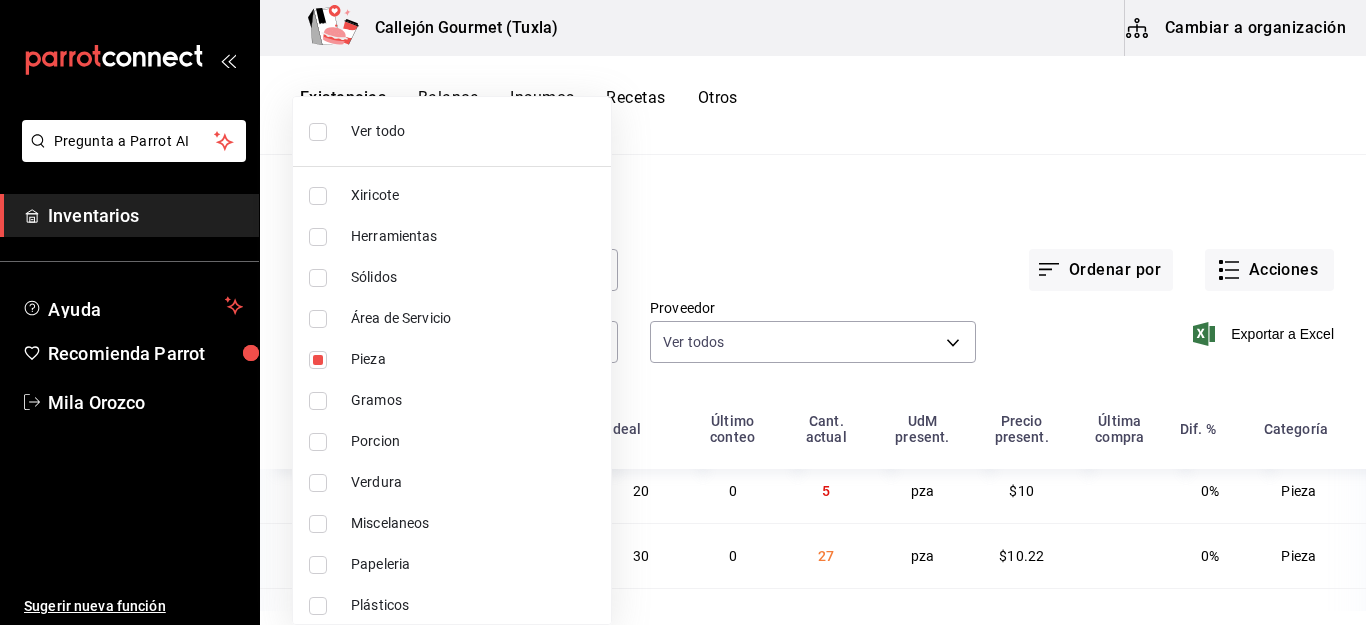click at bounding box center [318, 442] 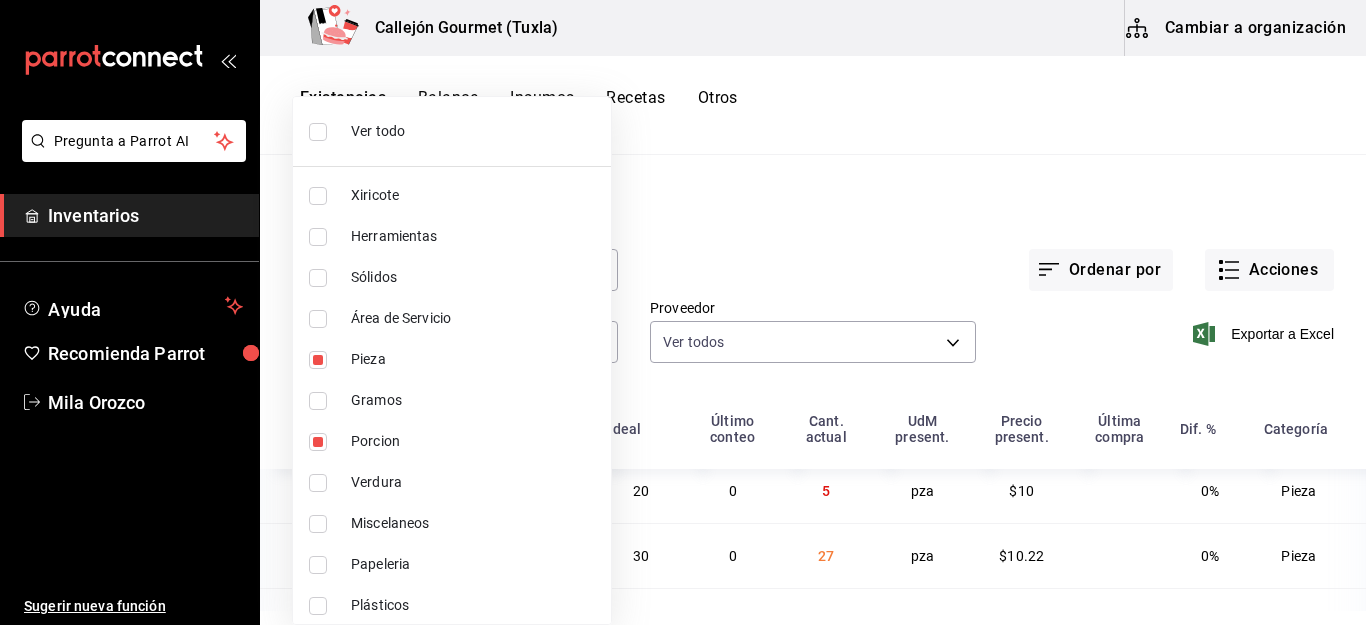 click at bounding box center (318, 360) 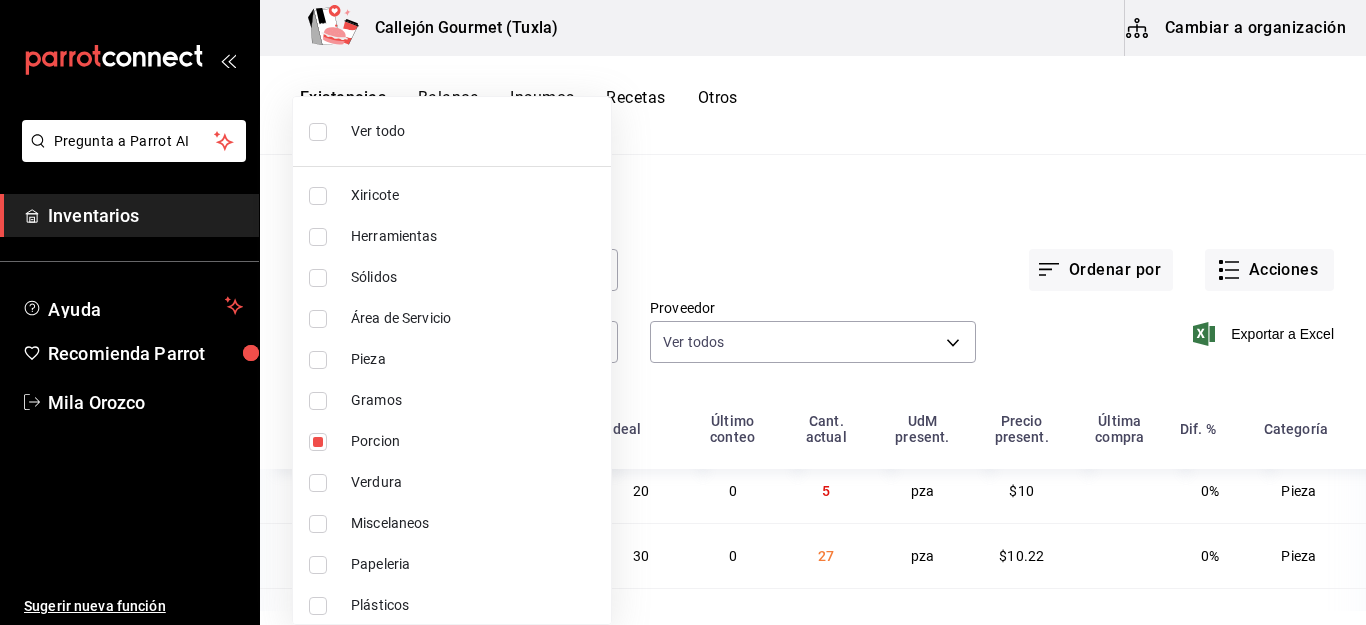 type on "ad61a181-499f-4092-814e-026638fd8a9c" 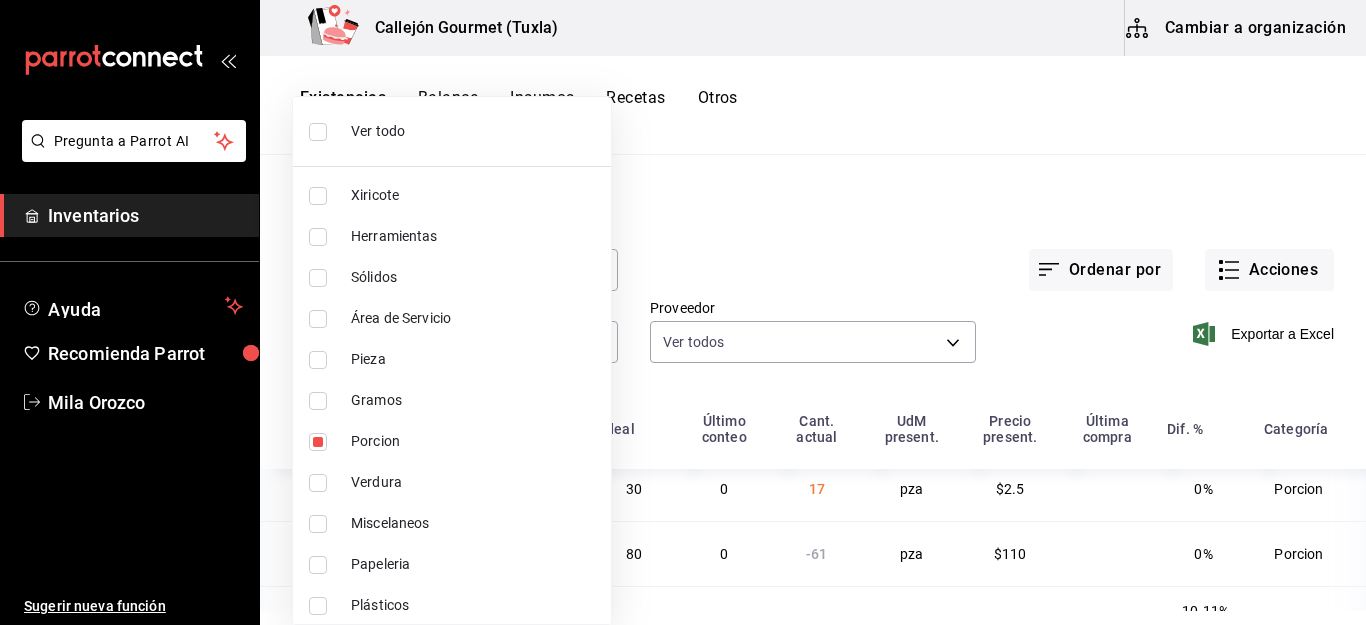 click at bounding box center (683, 312) 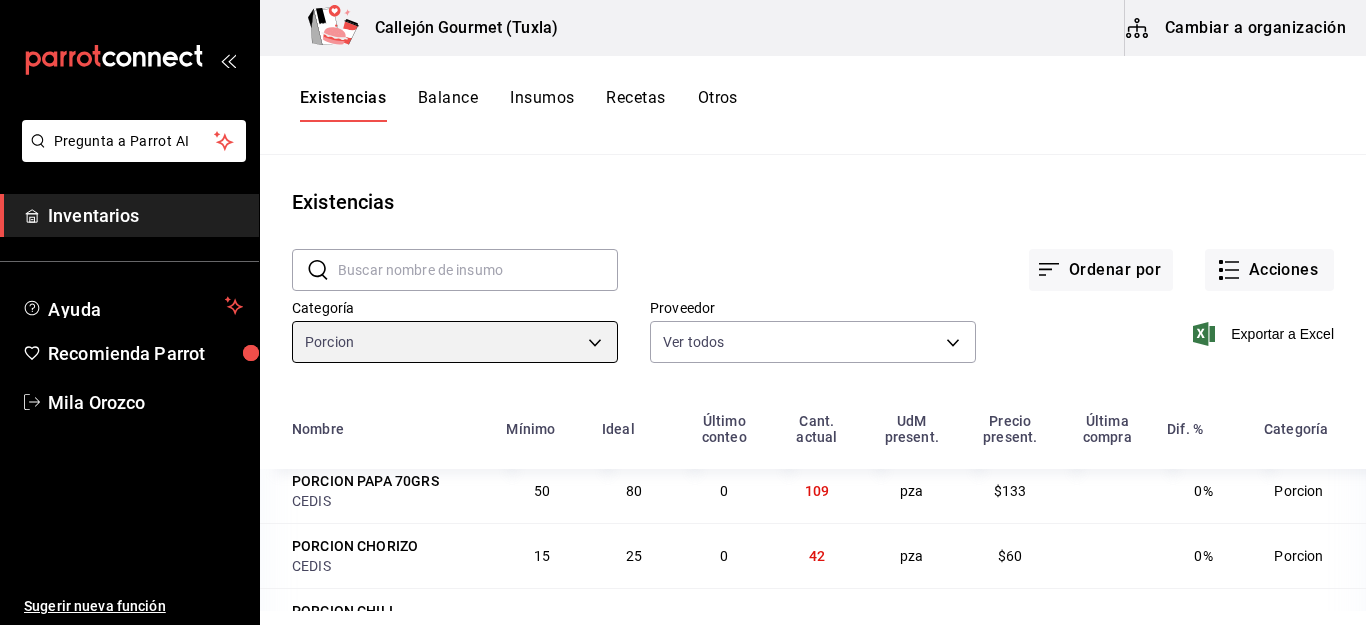 scroll, scrollTop: 813, scrollLeft: 0, axis: vertical 